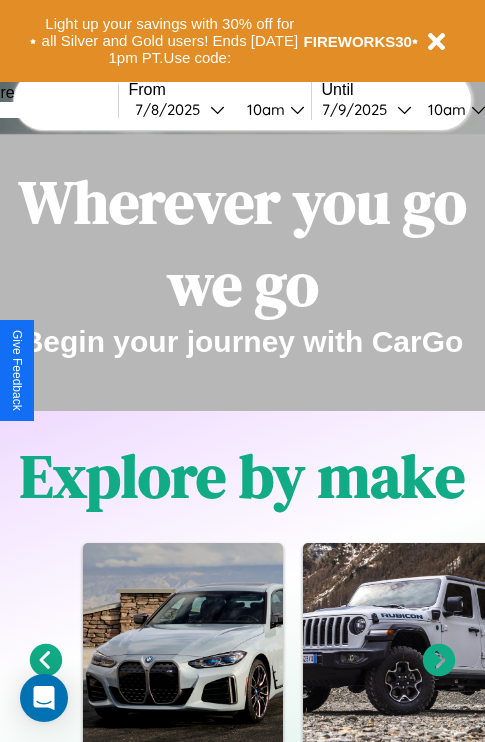 scroll, scrollTop: 0, scrollLeft: 0, axis: both 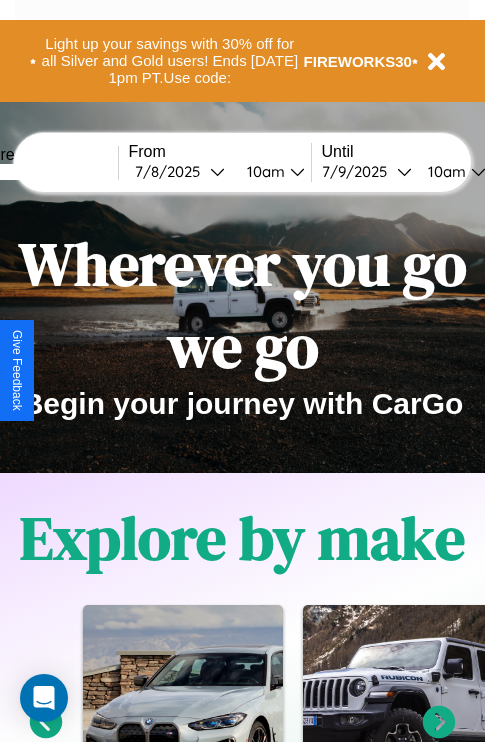 click at bounding box center (43, 172) 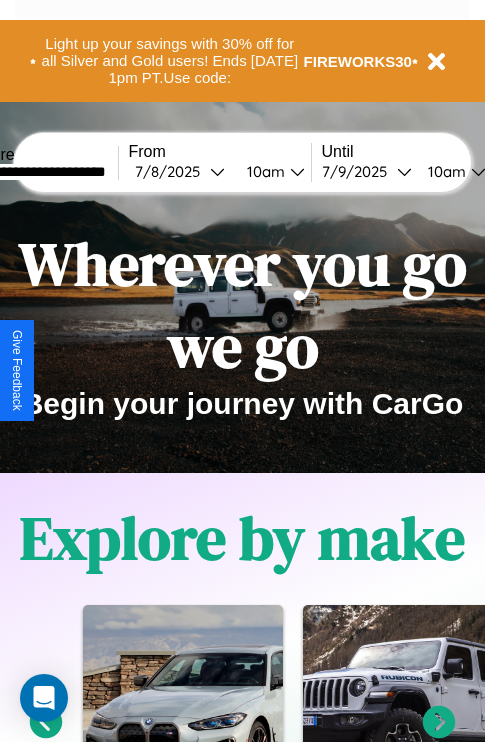 type on "**********" 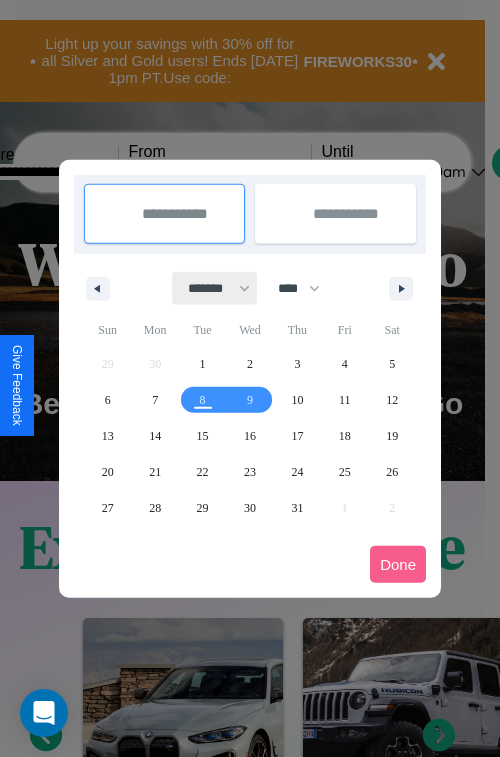 click on "******* ******** ***** ***** *** **** **** ****** ********* ******* ******** ********" at bounding box center [215, 288] 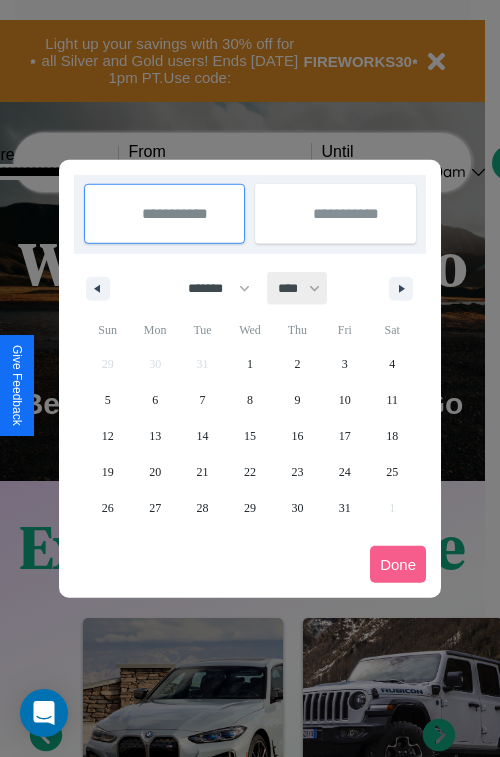click on "**** **** **** **** **** **** **** **** **** **** **** **** **** **** **** **** **** **** **** **** **** **** **** **** **** **** **** **** **** **** **** **** **** **** **** **** **** **** **** **** **** **** **** **** **** **** **** **** **** **** **** **** **** **** **** **** **** **** **** **** **** **** **** **** **** **** **** **** **** **** **** **** **** **** **** **** **** **** **** **** **** **** **** **** **** **** **** **** **** **** **** **** **** **** **** **** **** **** **** **** **** **** **** **** **** **** **** **** **** **** **** **** **** **** **** **** **** **** **** **** ****" at bounding box center [298, 288] 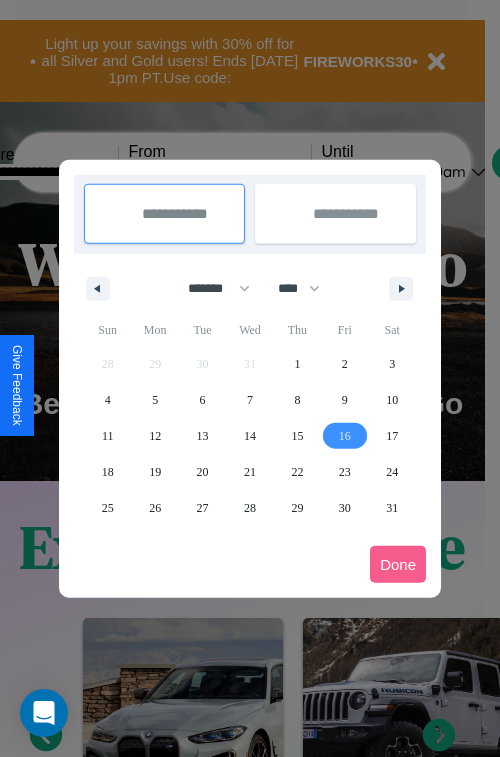 click on "16" at bounding box center (345, 436) 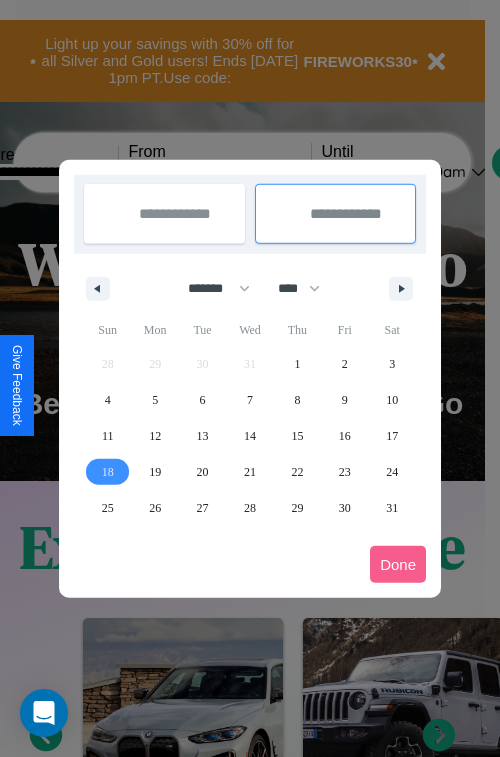click on "18" at bounding box center [108, 472] 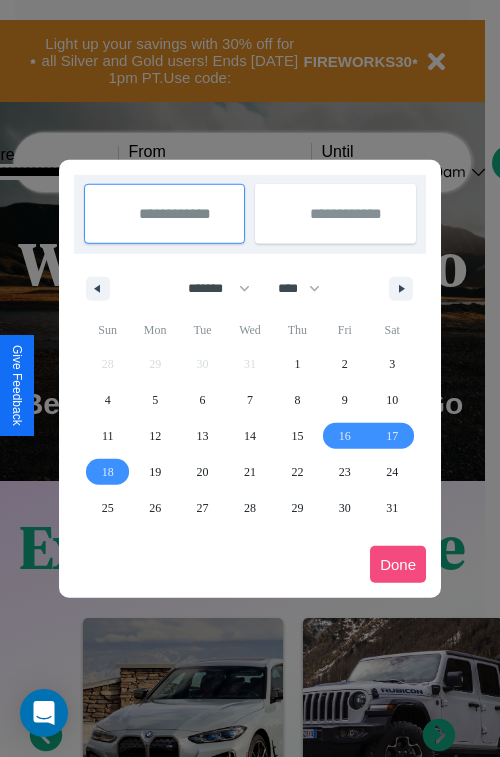 click on "Done" at bounding box center (398, 564) 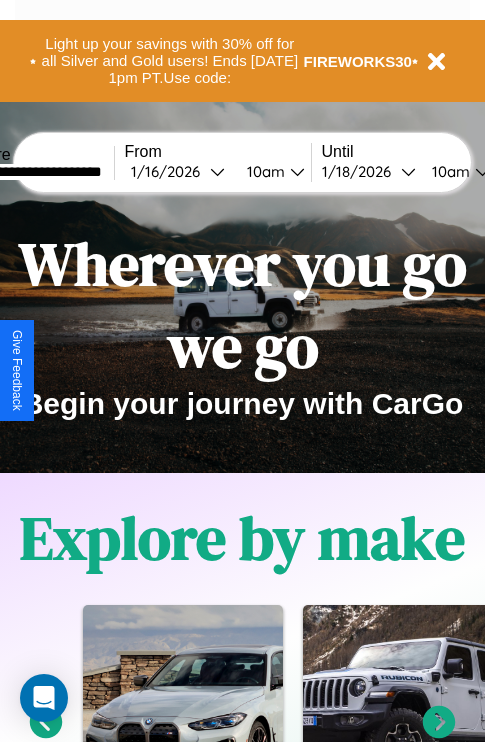 scroll, scrollTop: 0, scrollLeft: 71, axis: horizontal 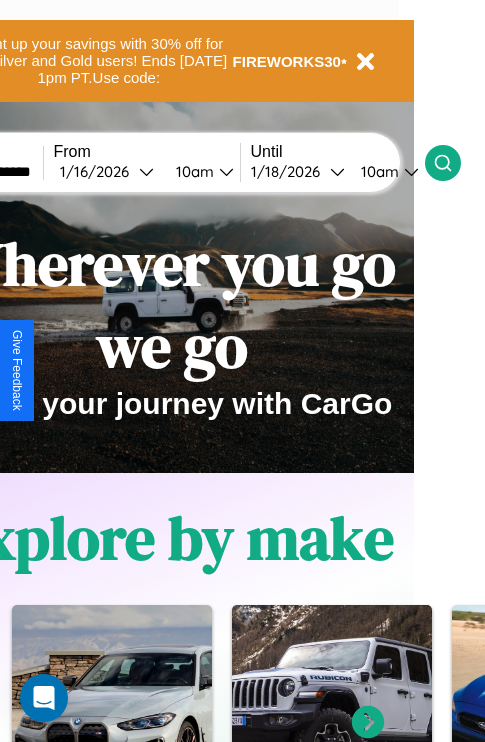 click 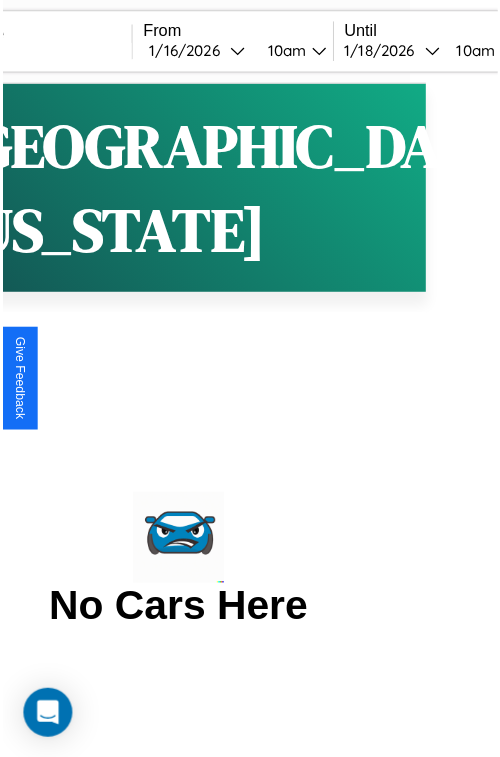 scroll, scrollTop: 0, scrollLeft: 0, axis: both 